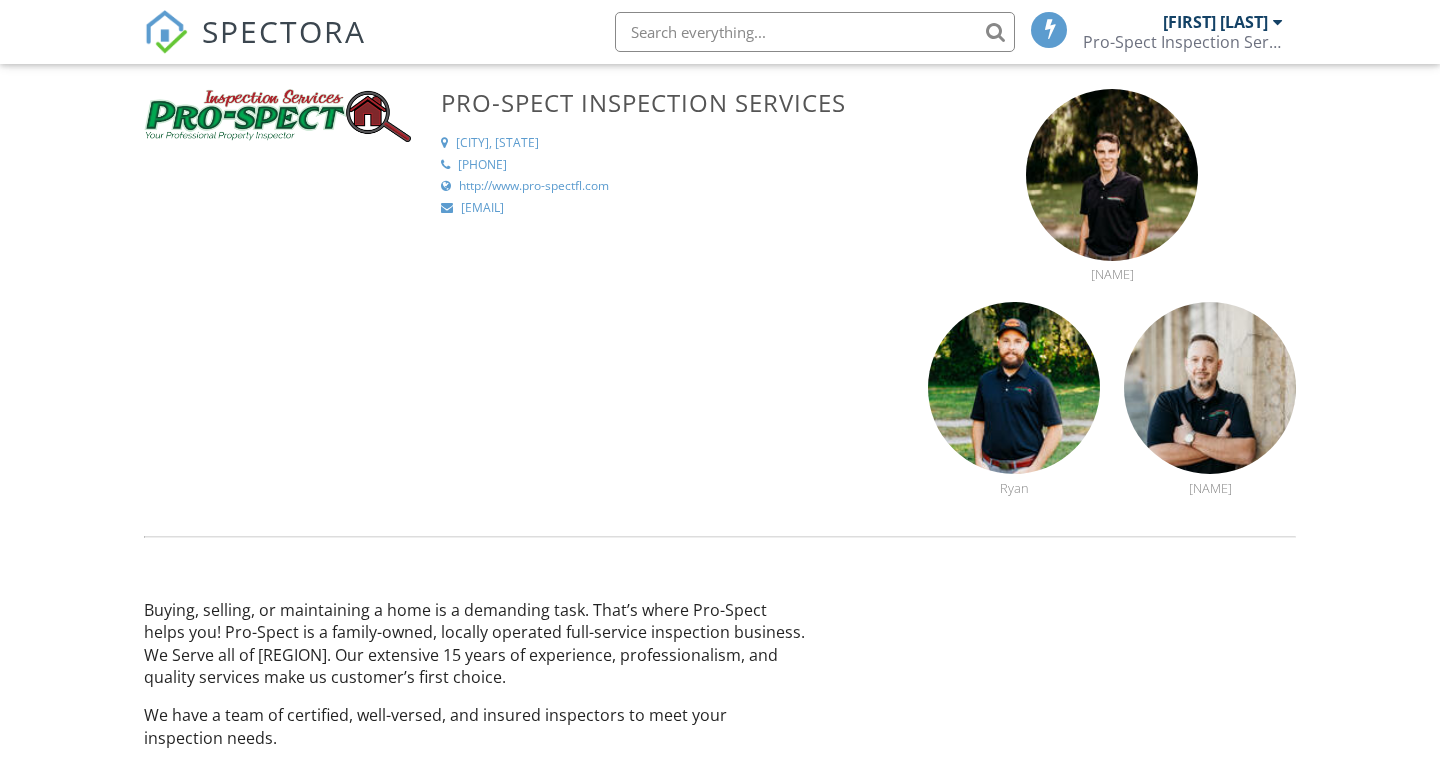 scroll, scrollTop: 0, scrollLeft: 0, axis: both 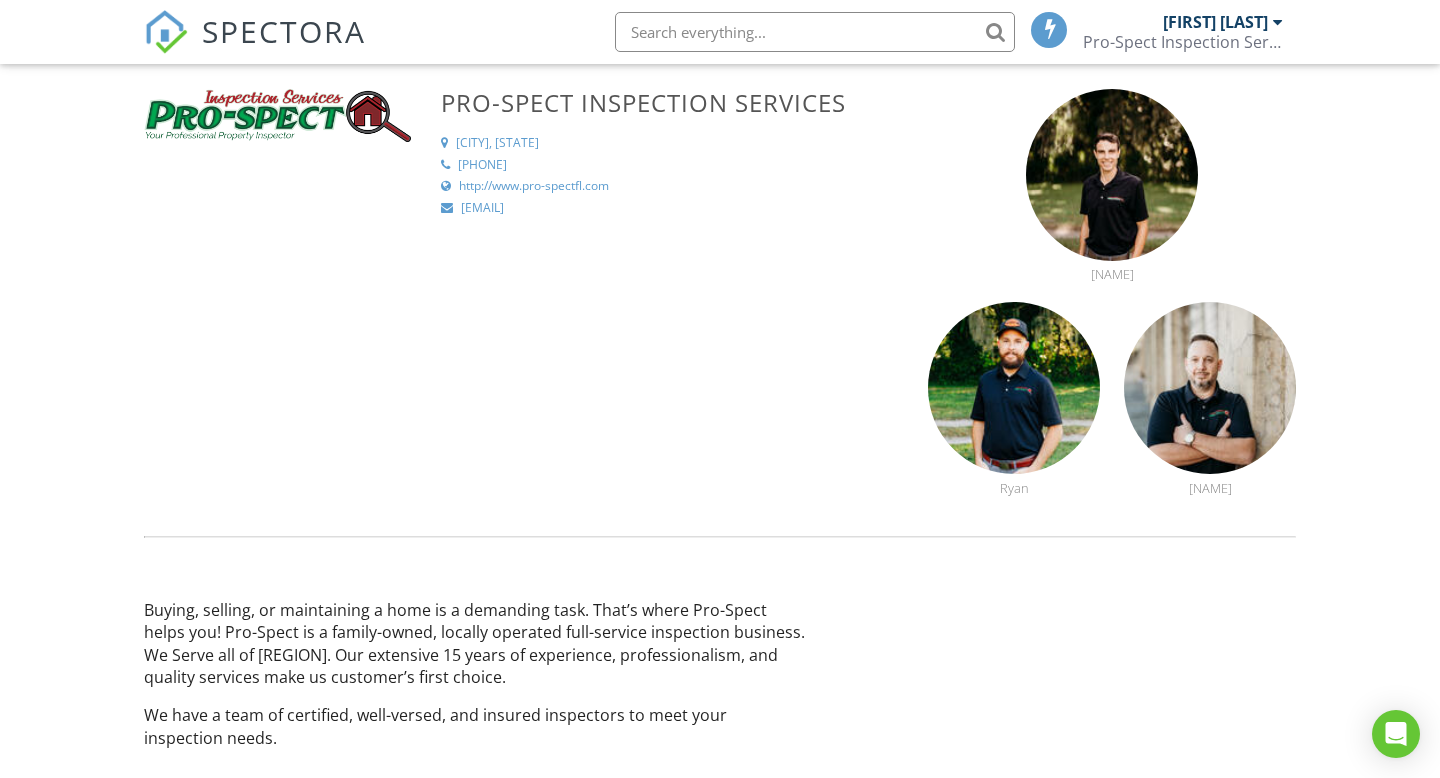 click on "[FIRST] [LAST]" at bounding box center [1215, 22] 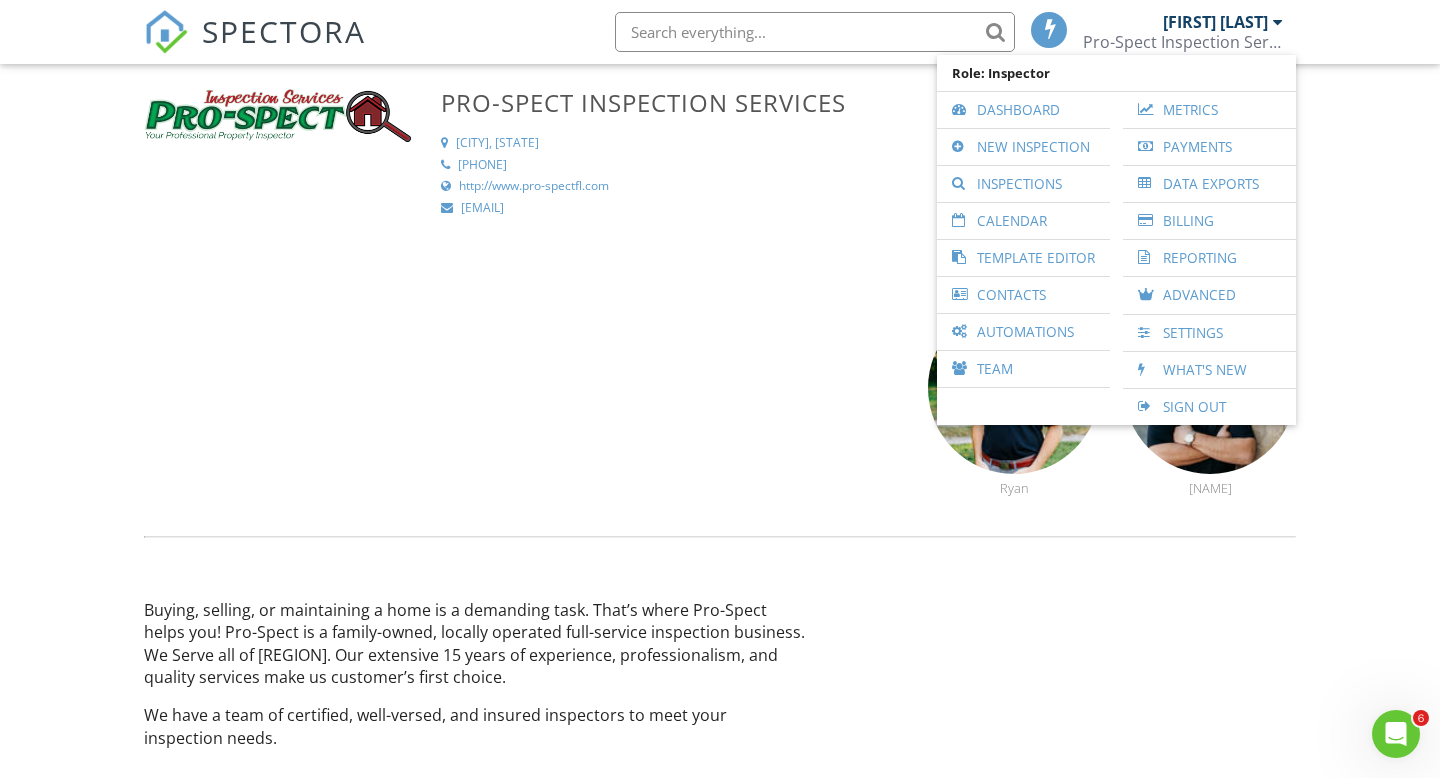 scroll, scrollTop: 0, scrollLeft: 0, axis: both 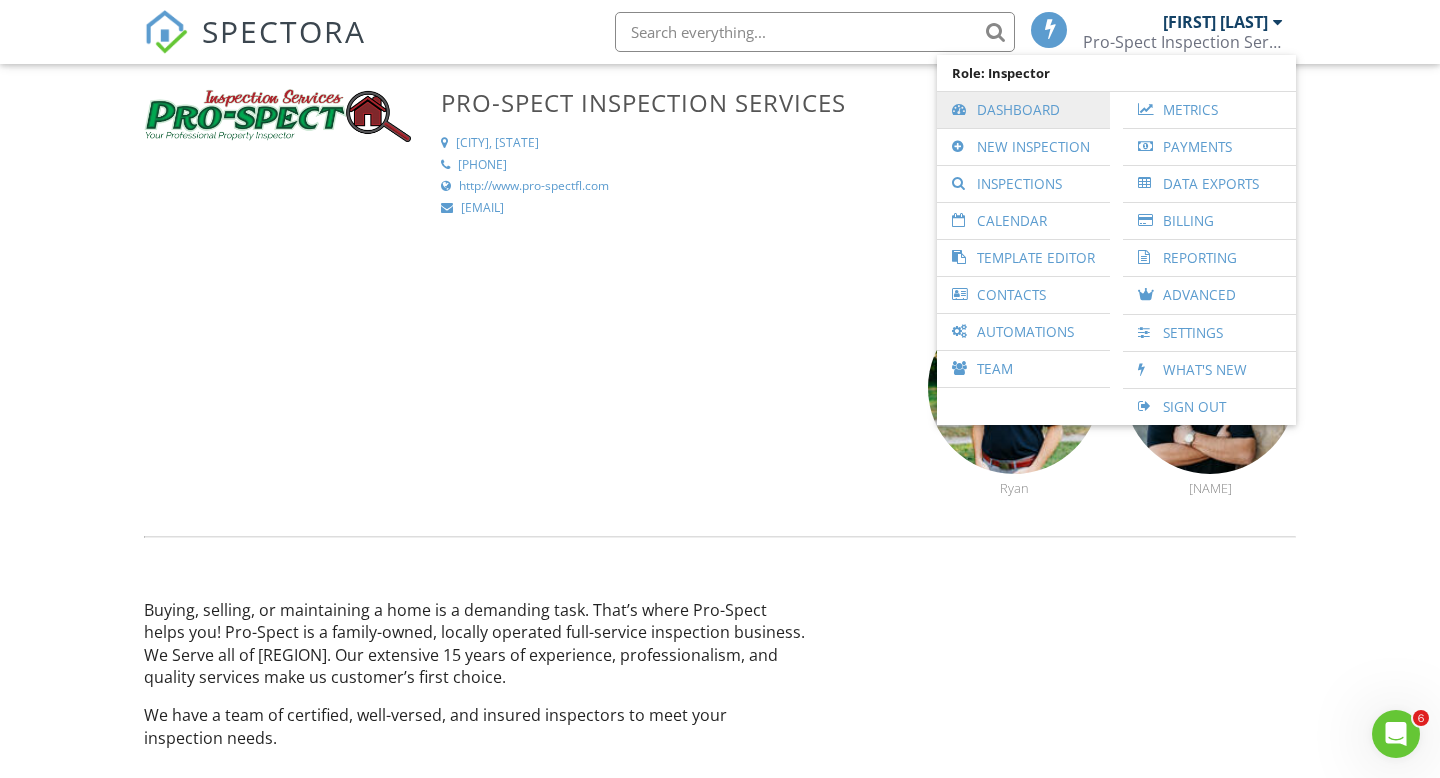click on "Dashboard" at bounding box center [1023, 110] 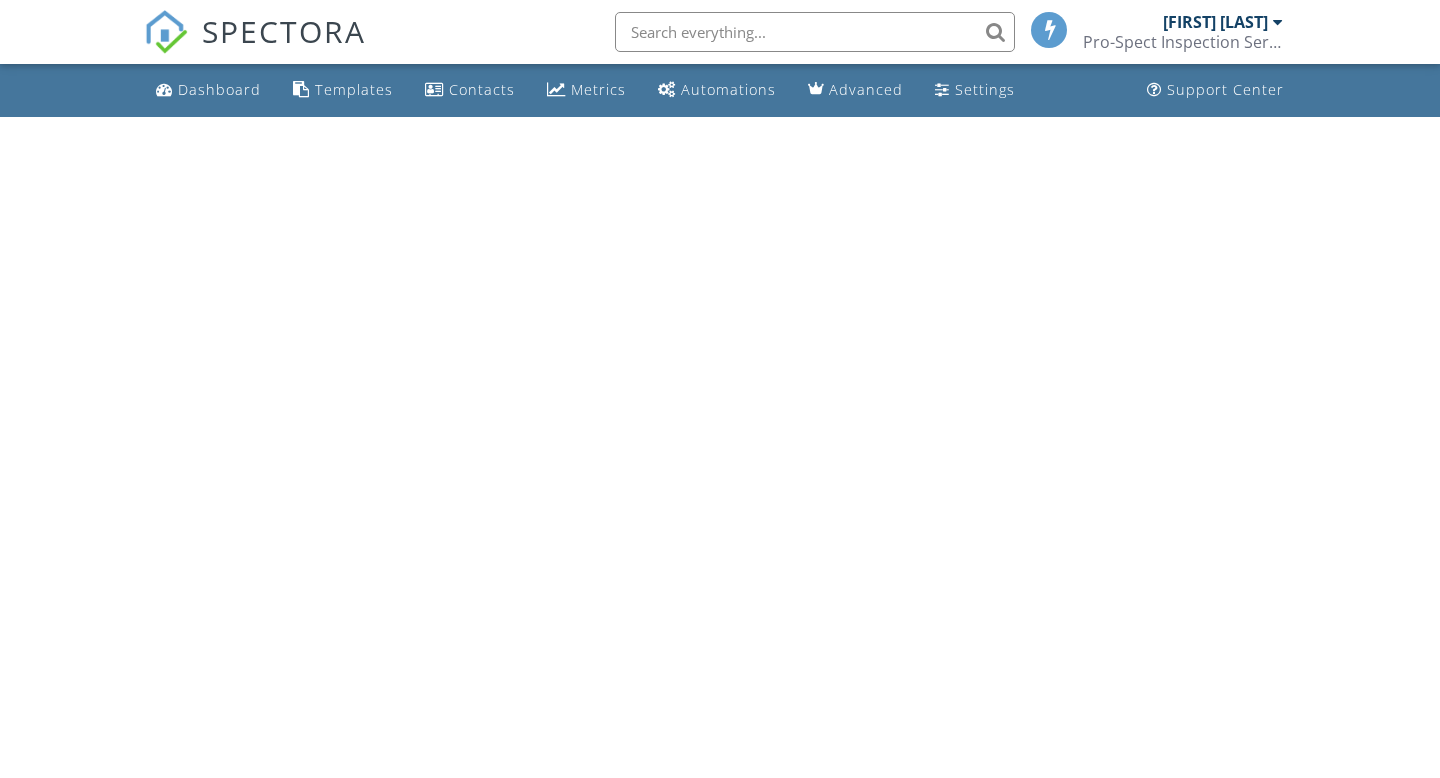 scroll, scrollTop: 0, scrollLeft: 0, axis: both 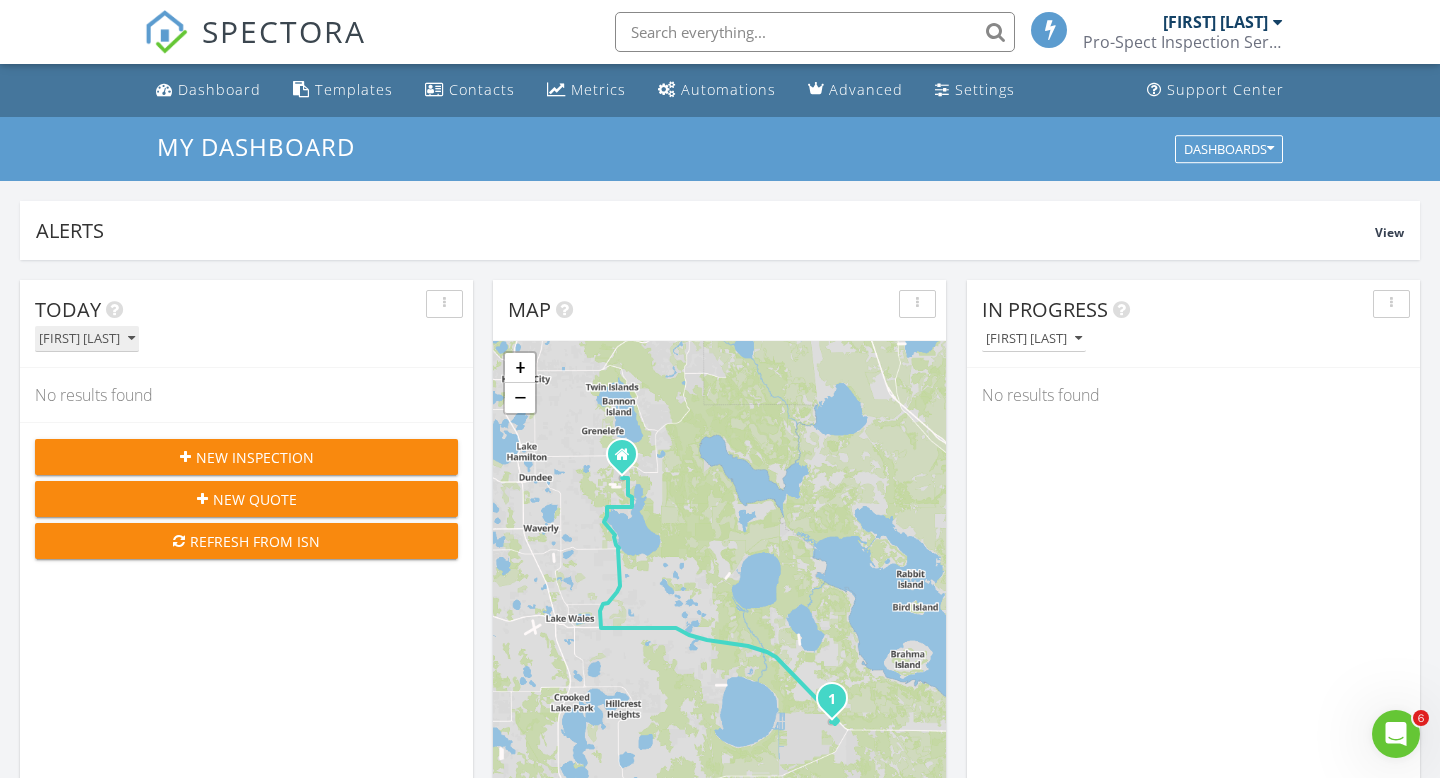 click on "[FIRST] [LAST]" at bounding box center (87, 339) 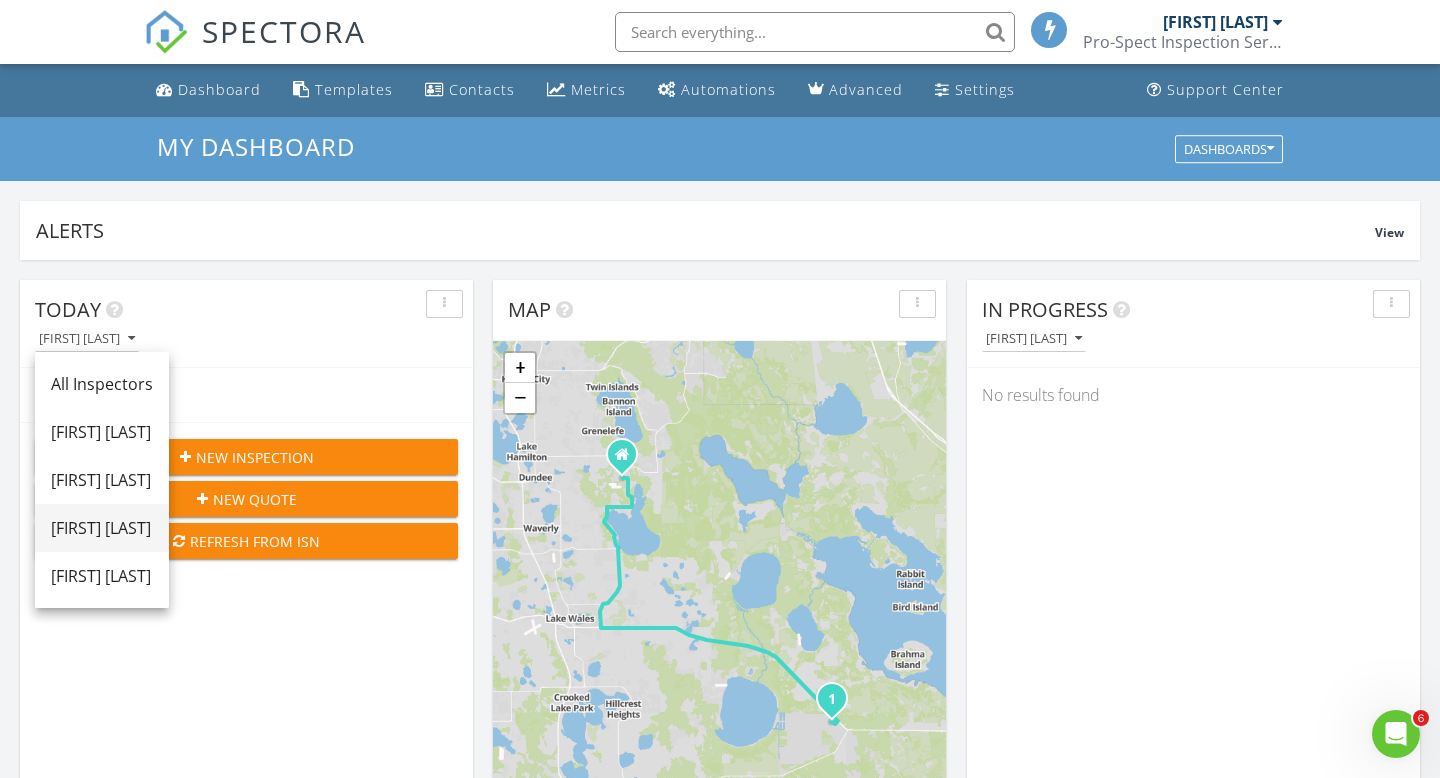 click on "[FIRST] [LAST]" at bounding box center [102, 528] 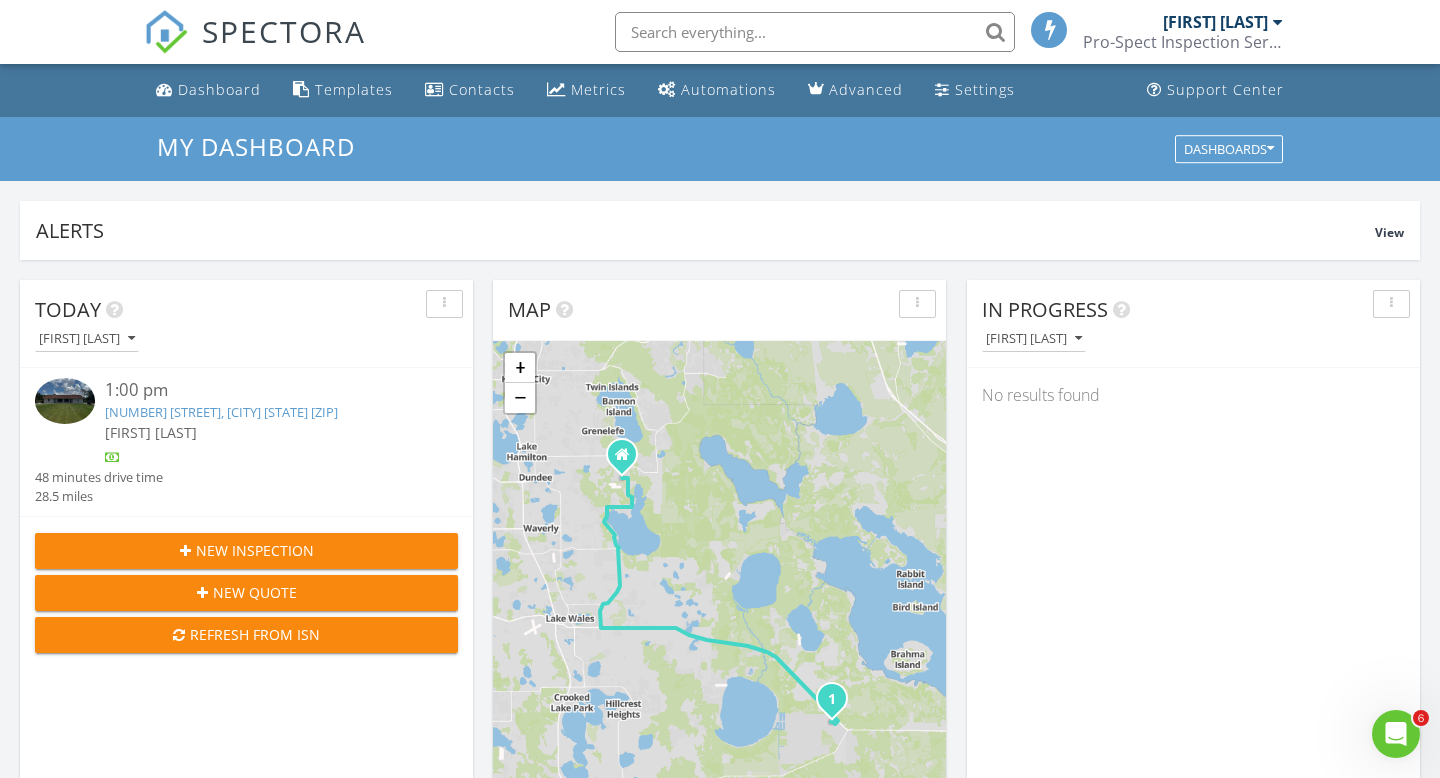 click on "[NUMBER] [STREET], [CITY] [STATE] [ZIP]" at bounding box center [221, 412] 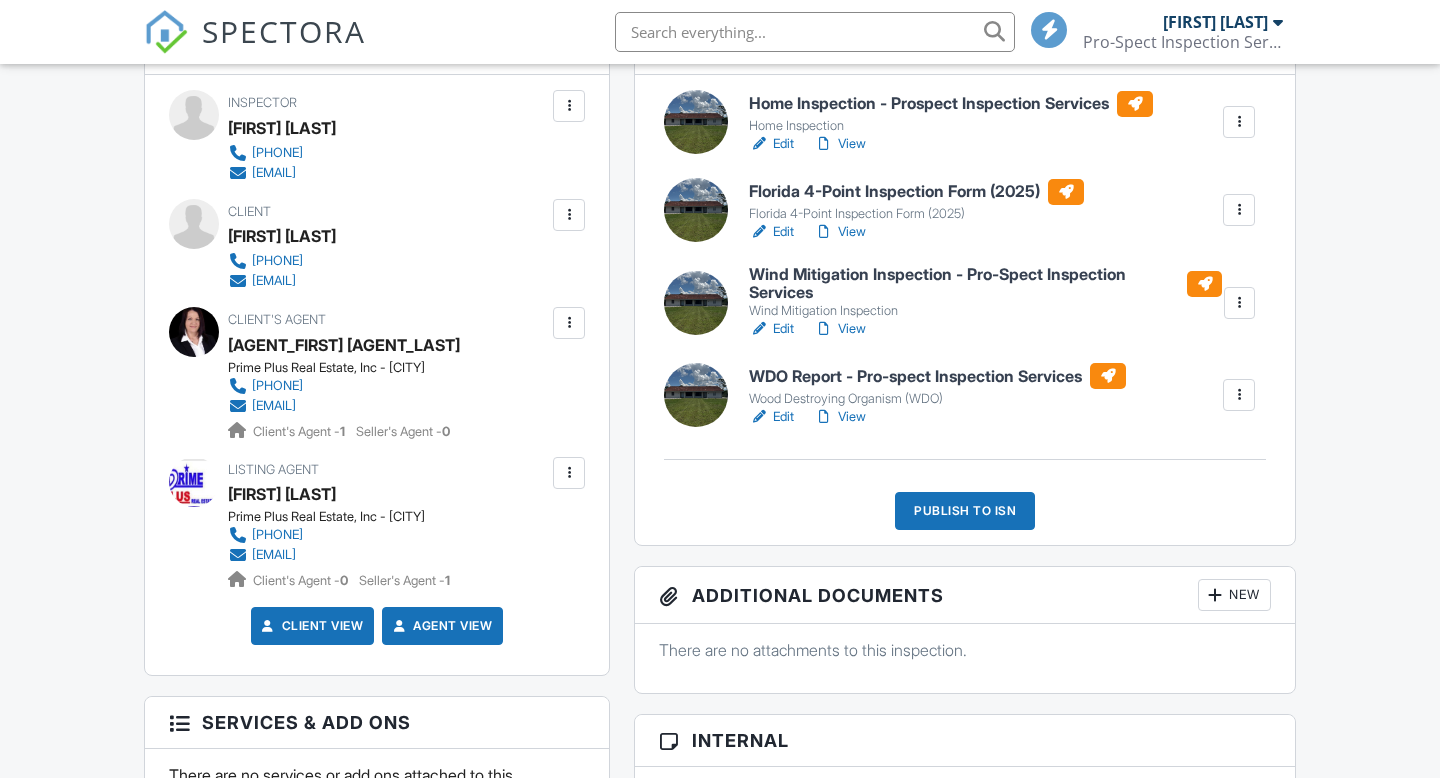 scroll, scrollTop: 569, scrollLeft: 0, axis: vertical 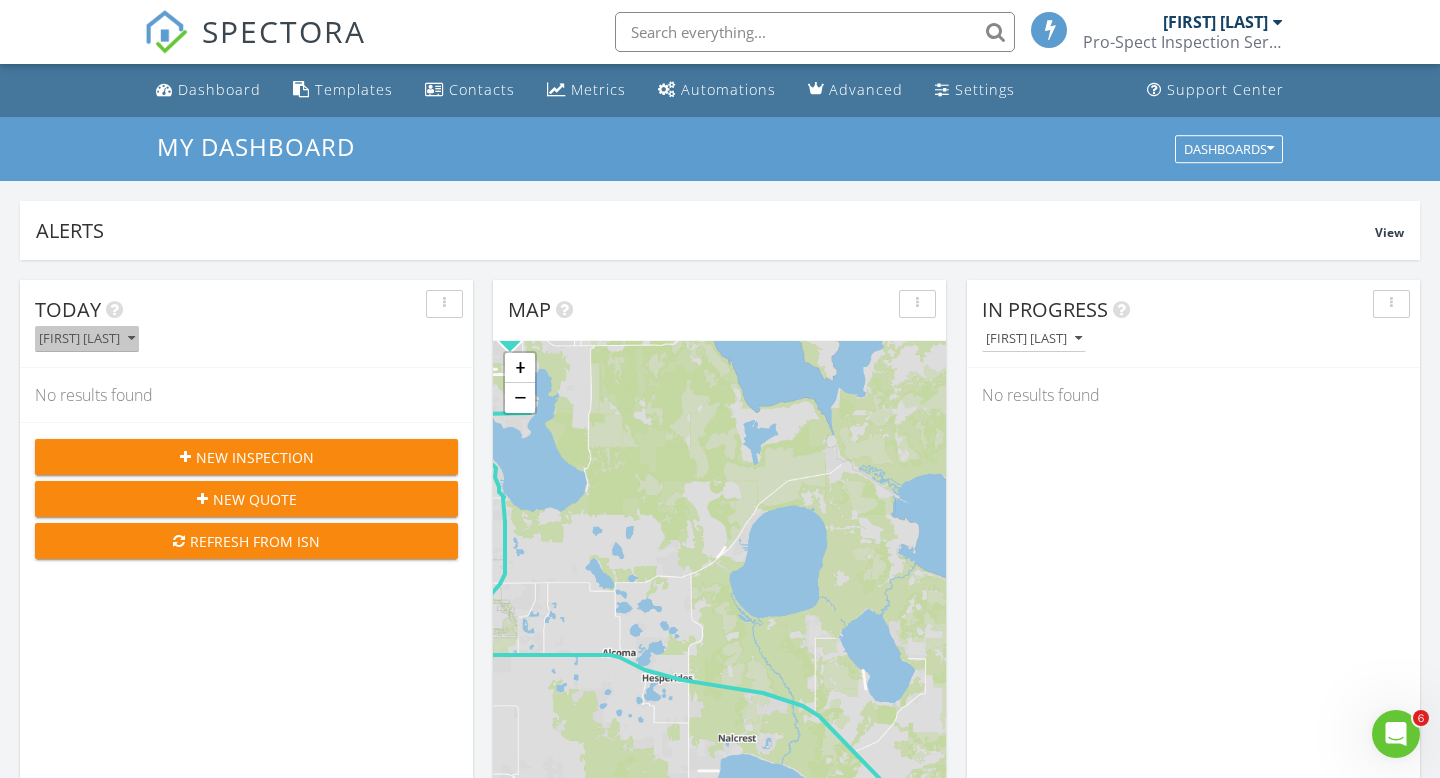 click on "[FIRST] [LAST]" at bounding box center (87, 339) 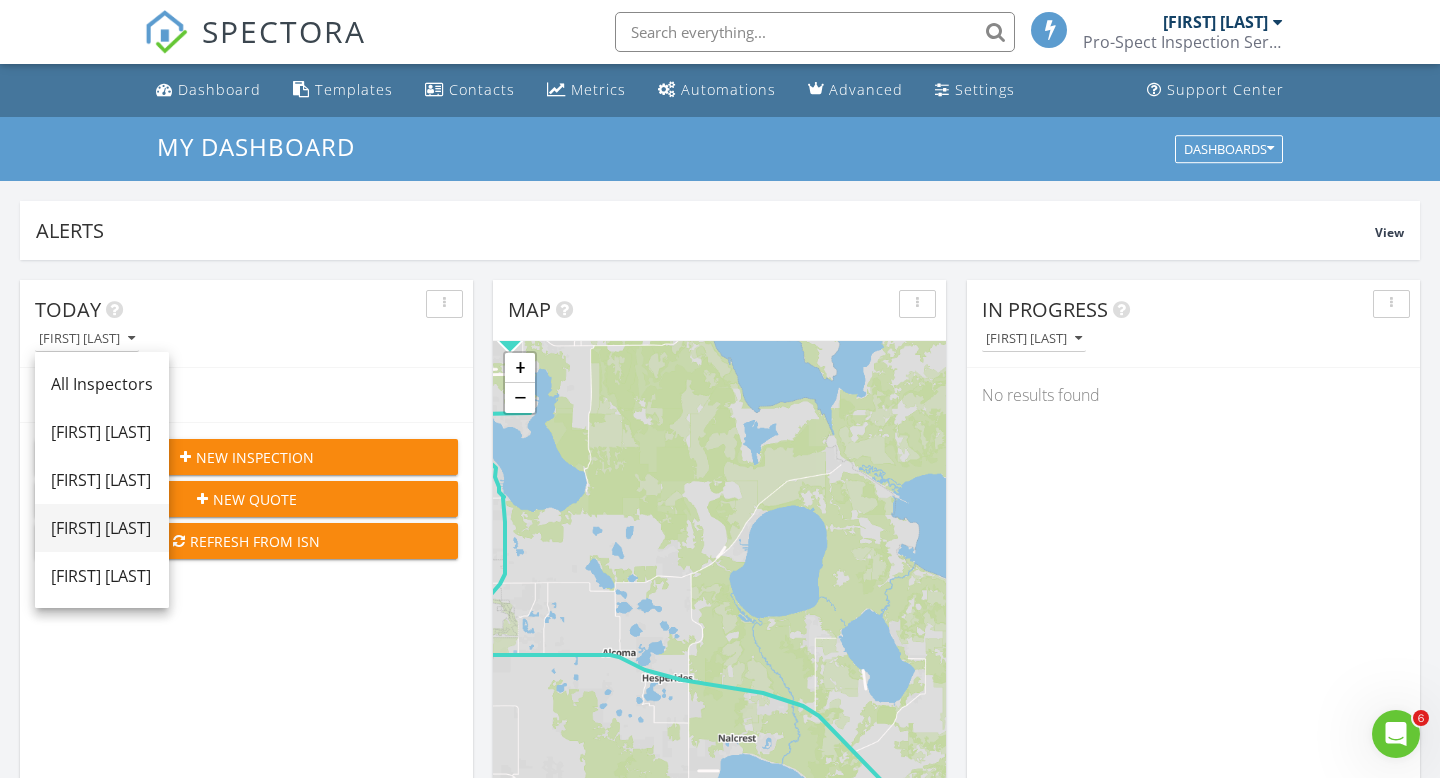 click on "[FIRST] [LAST]" at bounding box center [102, 528] 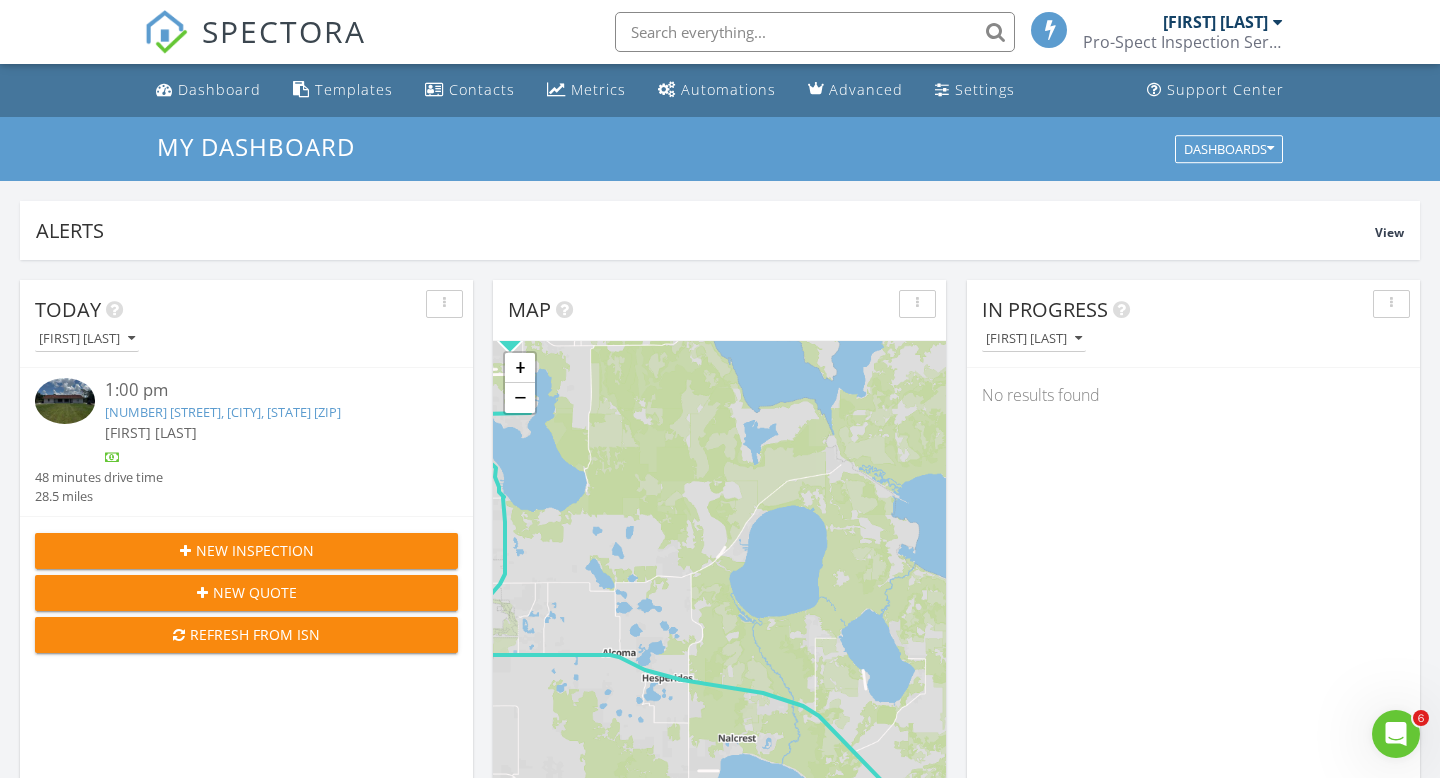 click on "[NUMBER] [STREET], [CITY] [STATE] [ZIP]" at bounding box center [223, 412] 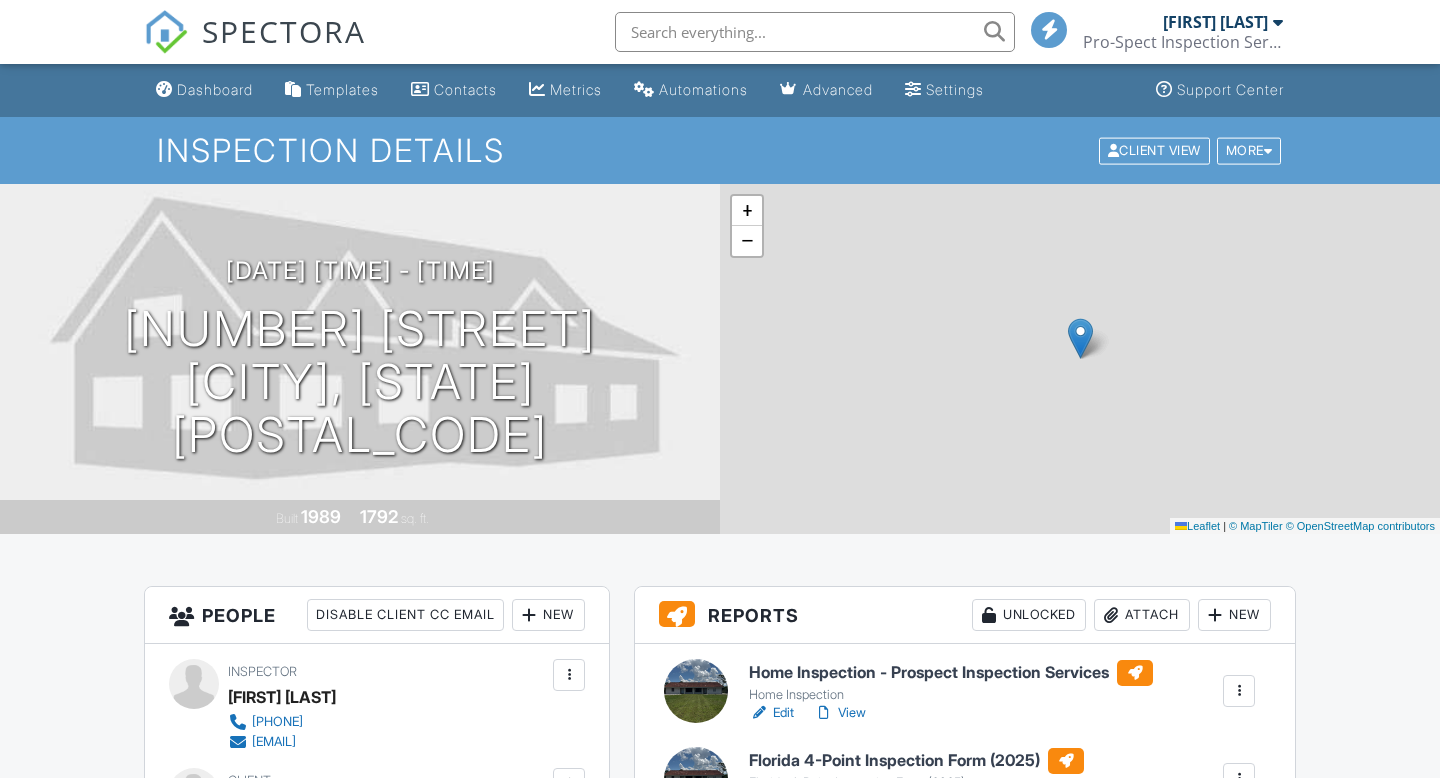 scroll, scrollTop: 0, scrollLeft: 0, axis: both 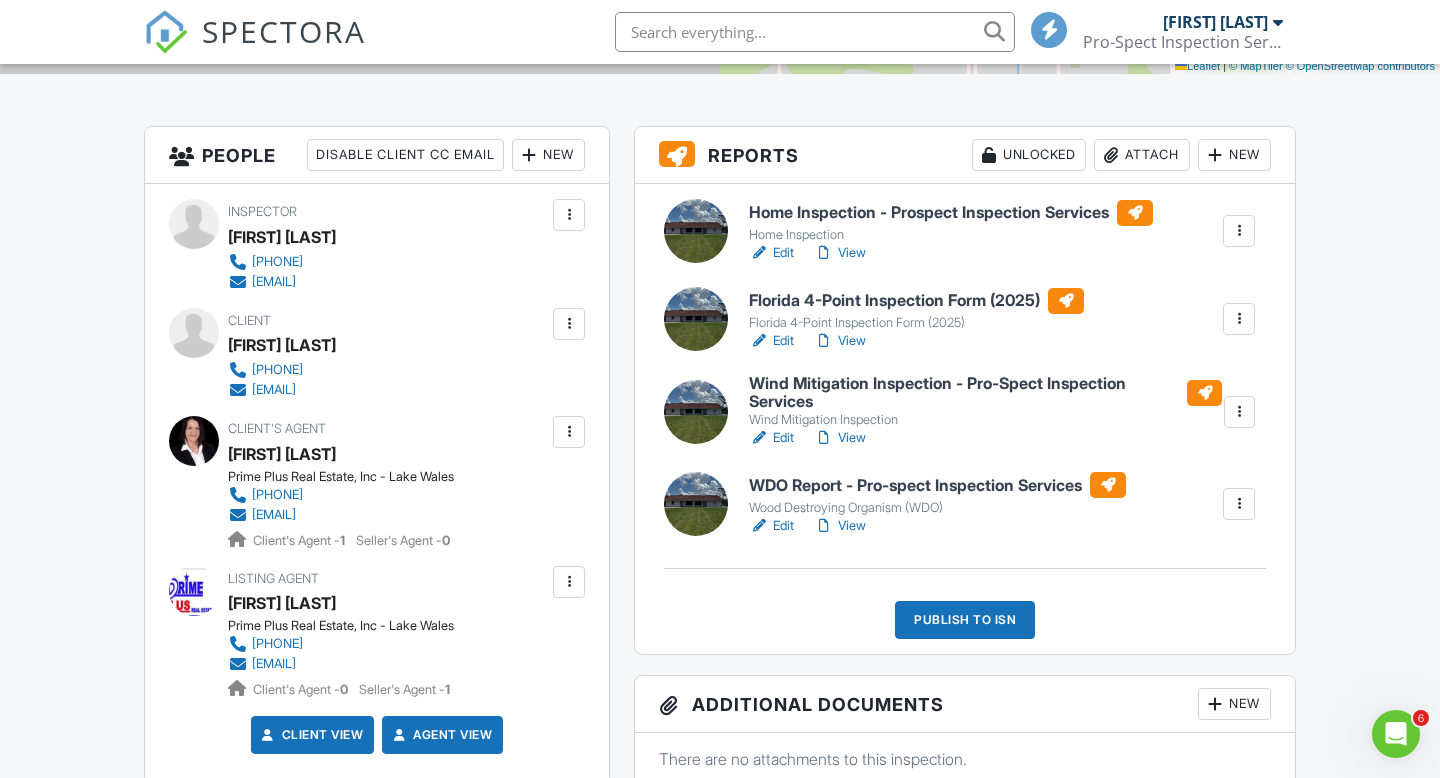 click on "Publish to ISN" at bounding box center [965, 620] 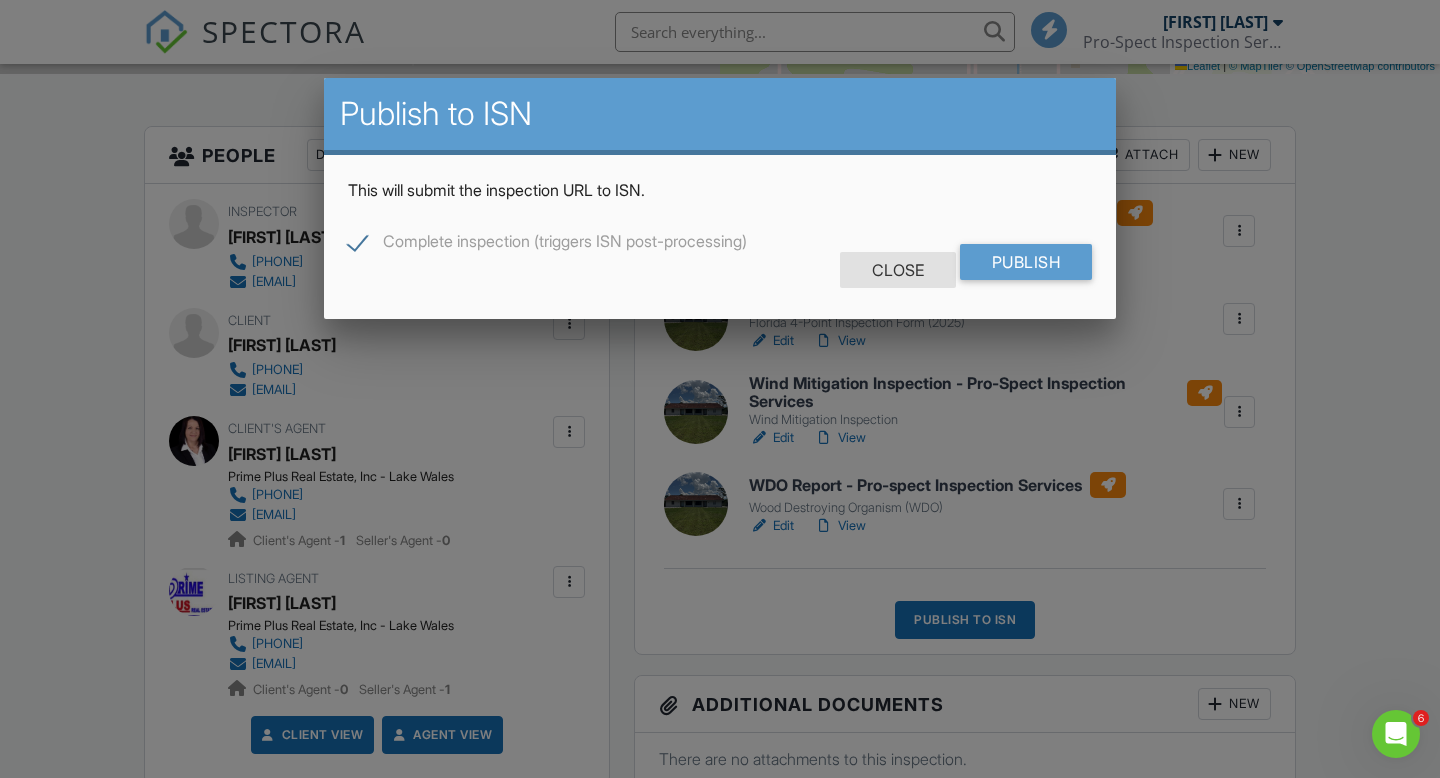 click on "Close" at bounding box center (898, 270) 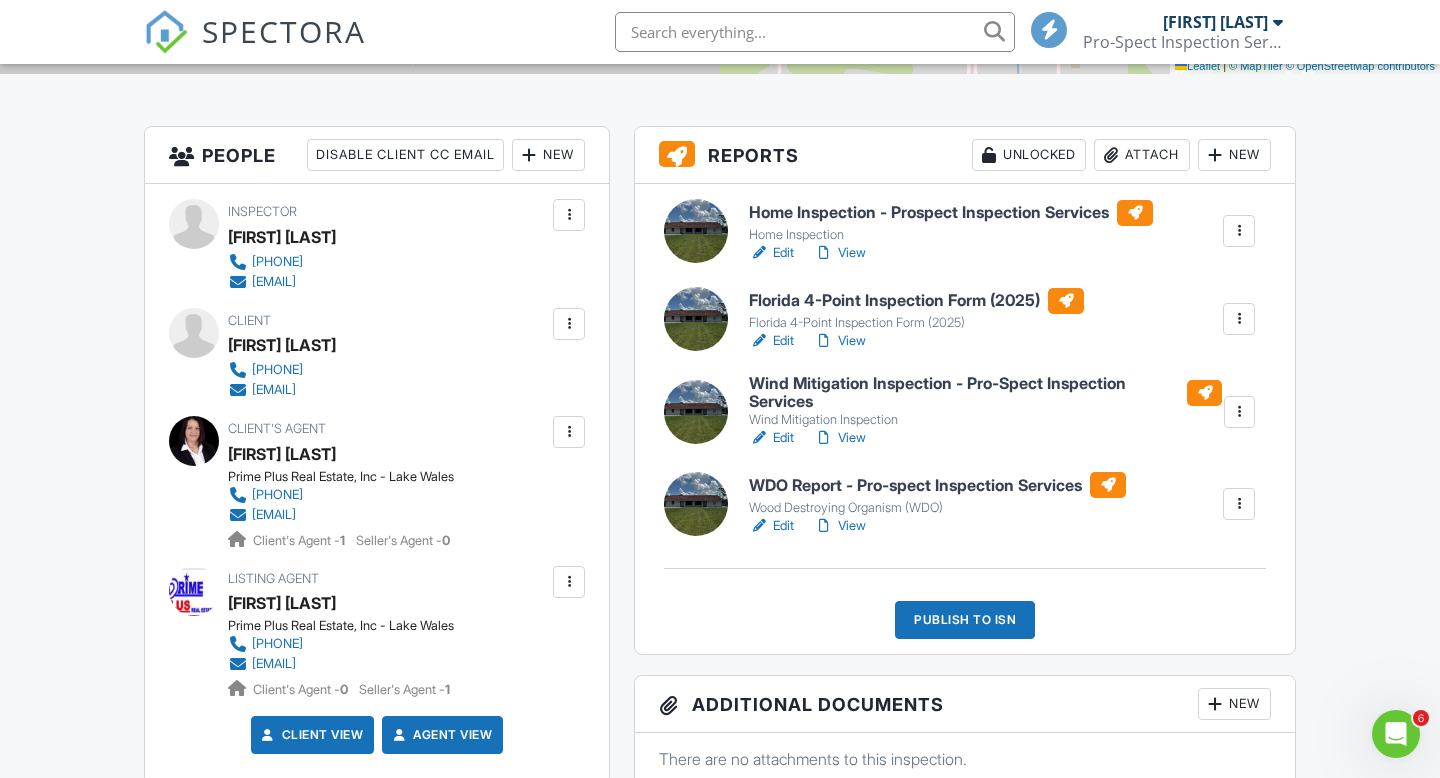 click at bounding box center [1239, 231] 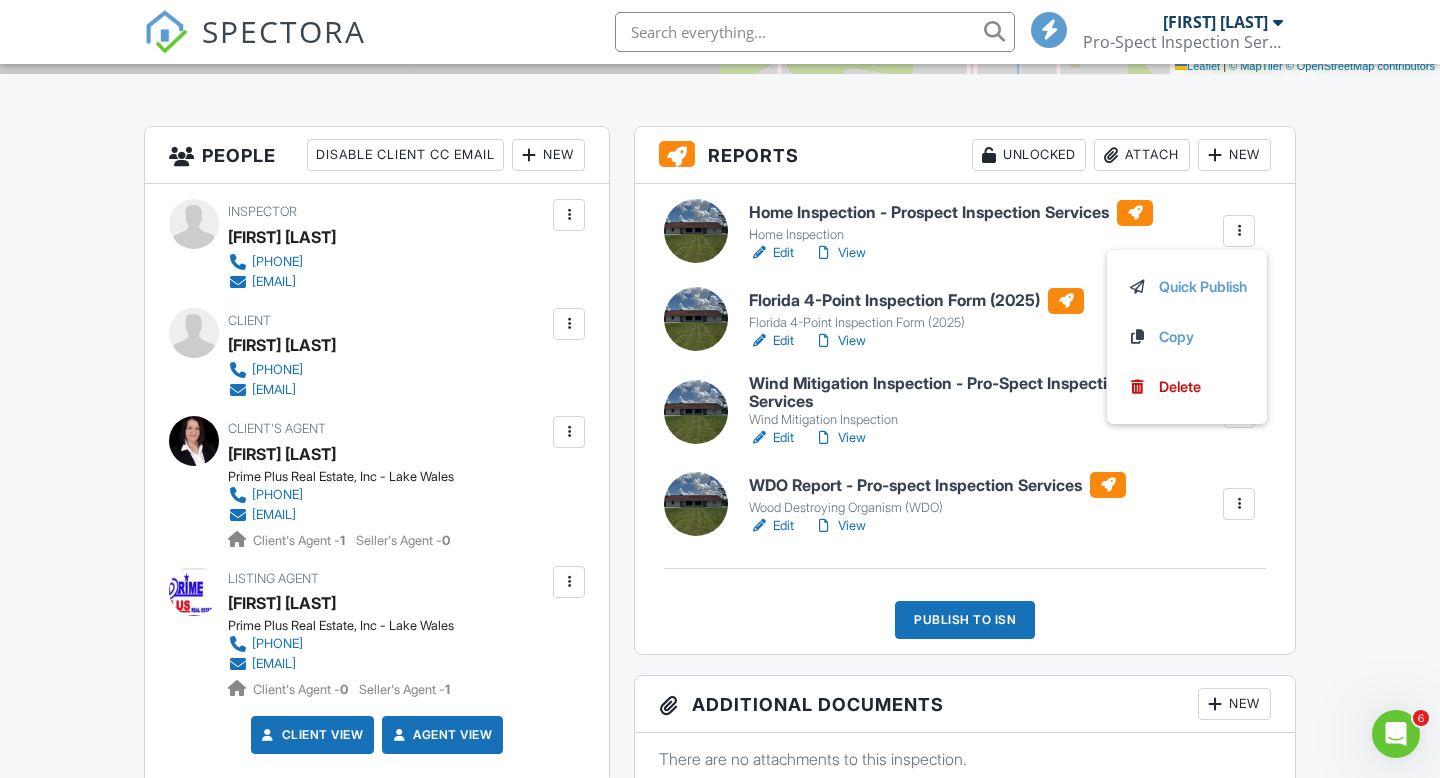 click at bounding box center [1239, 231] 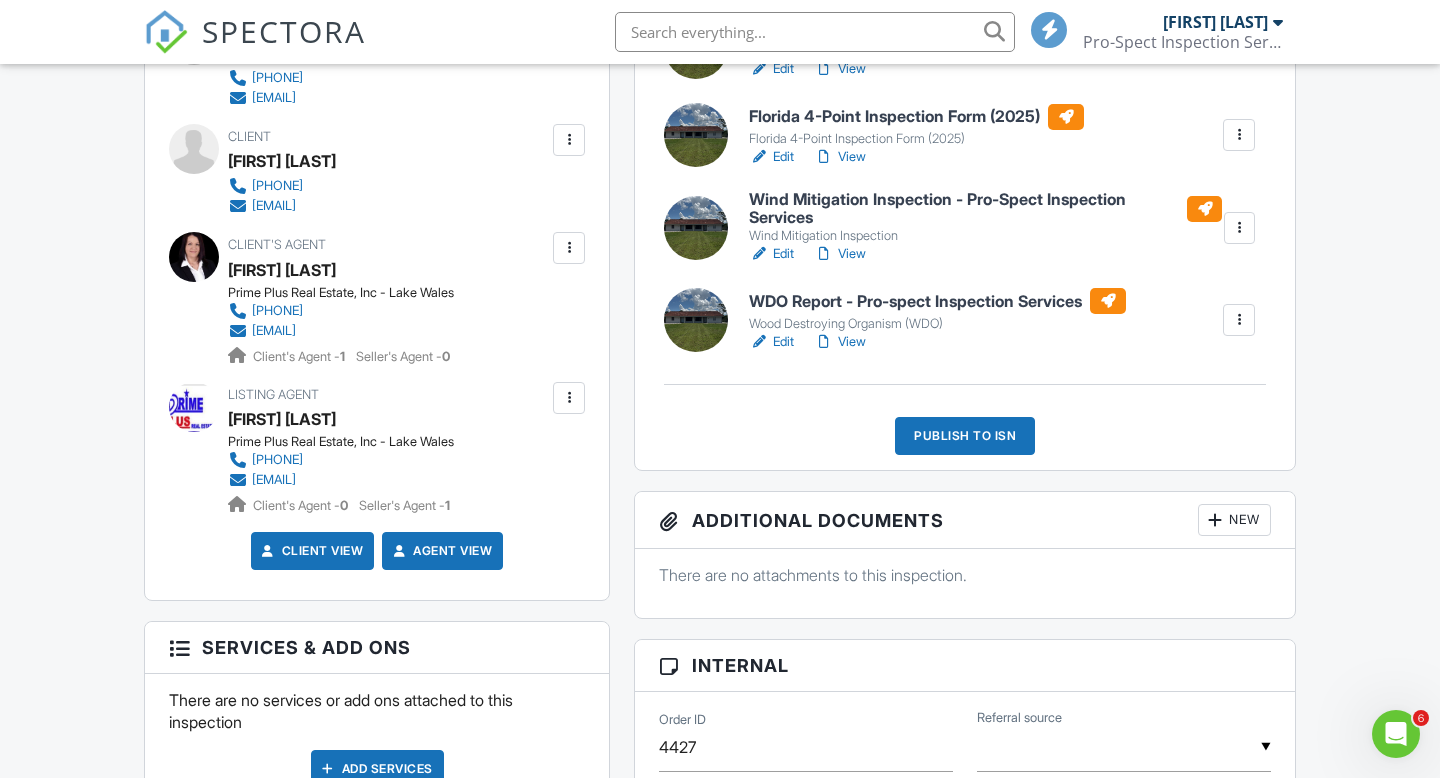 scroll, scrollTop: 639, scrollLeft: 0, axis: vertical 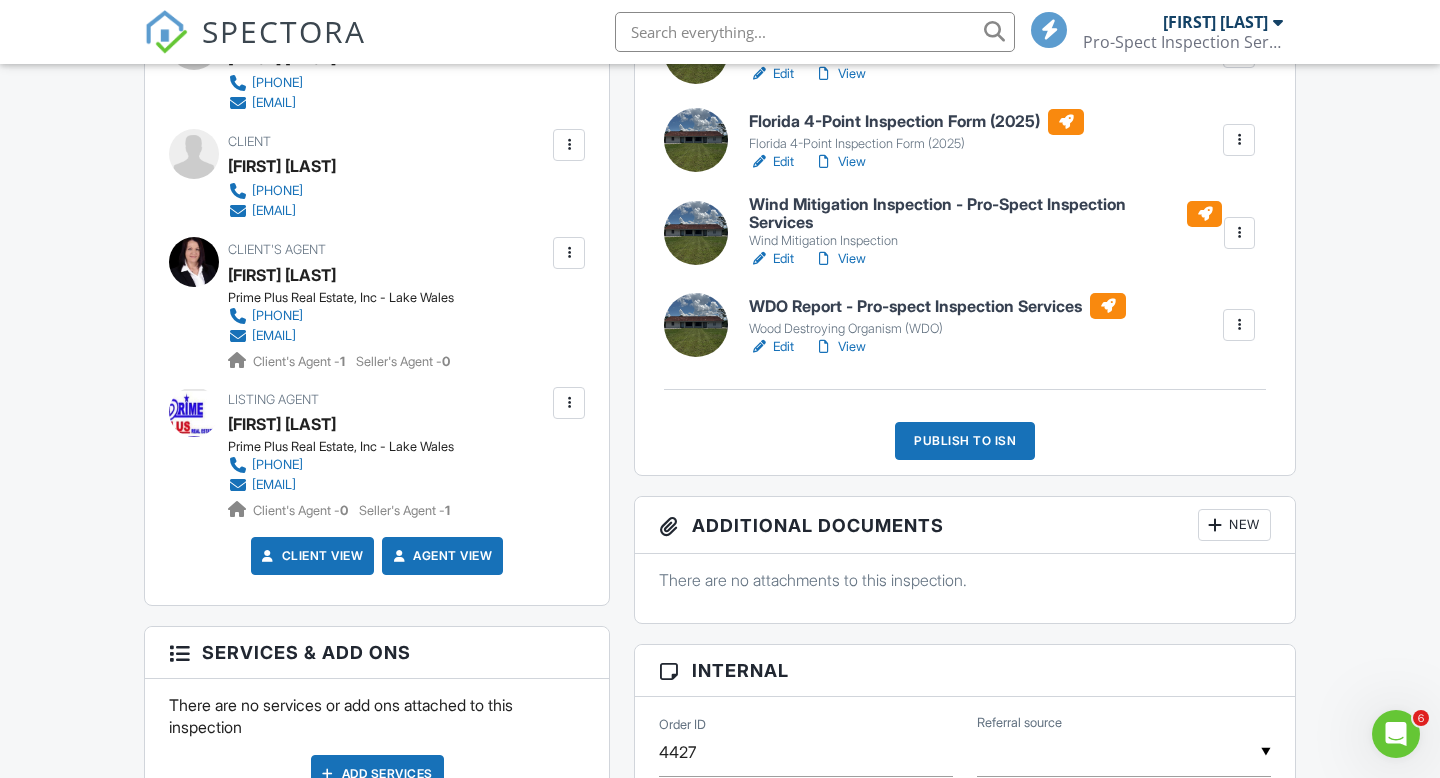 click on "Publish to ISN" at bounding box center [965, 441] 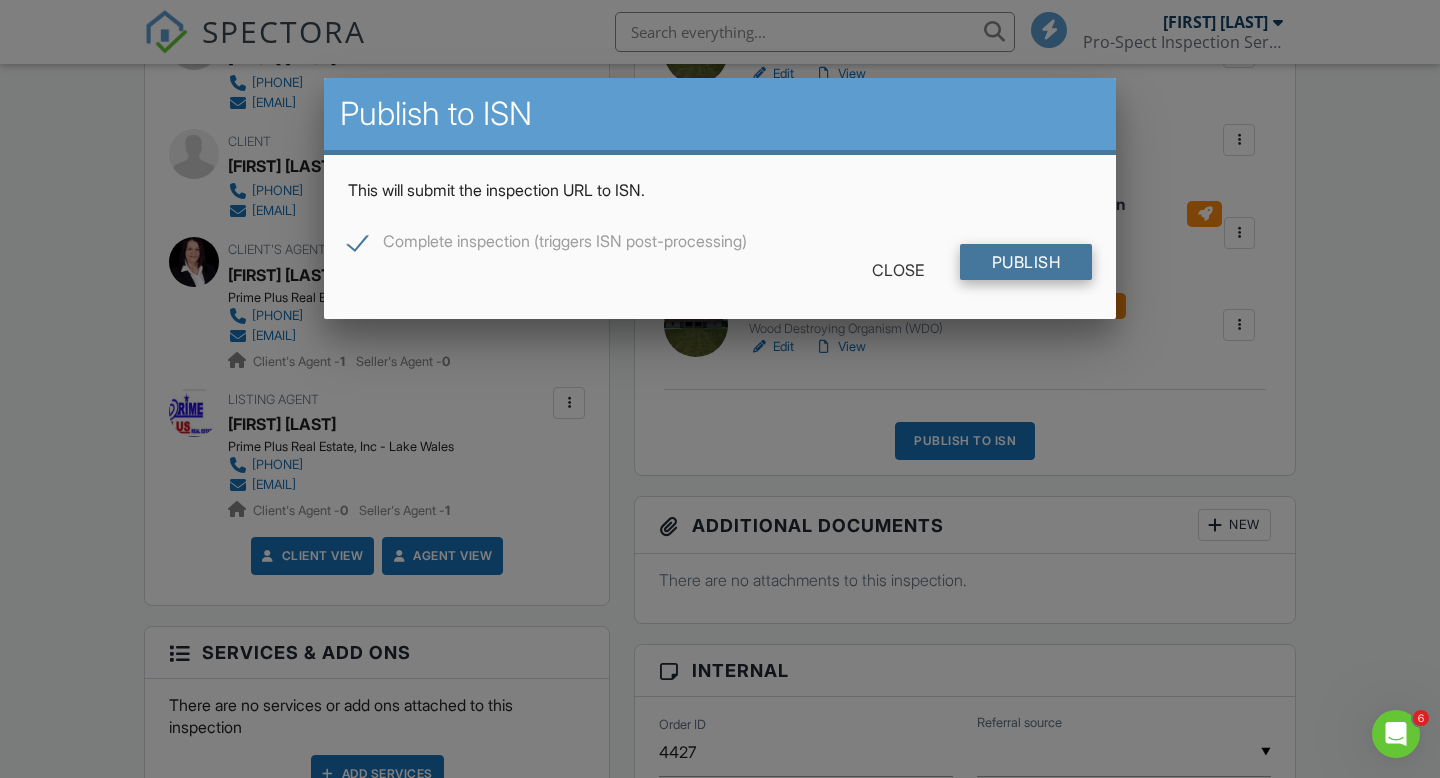 click on "Publish" at bounding box center [1026, 262] 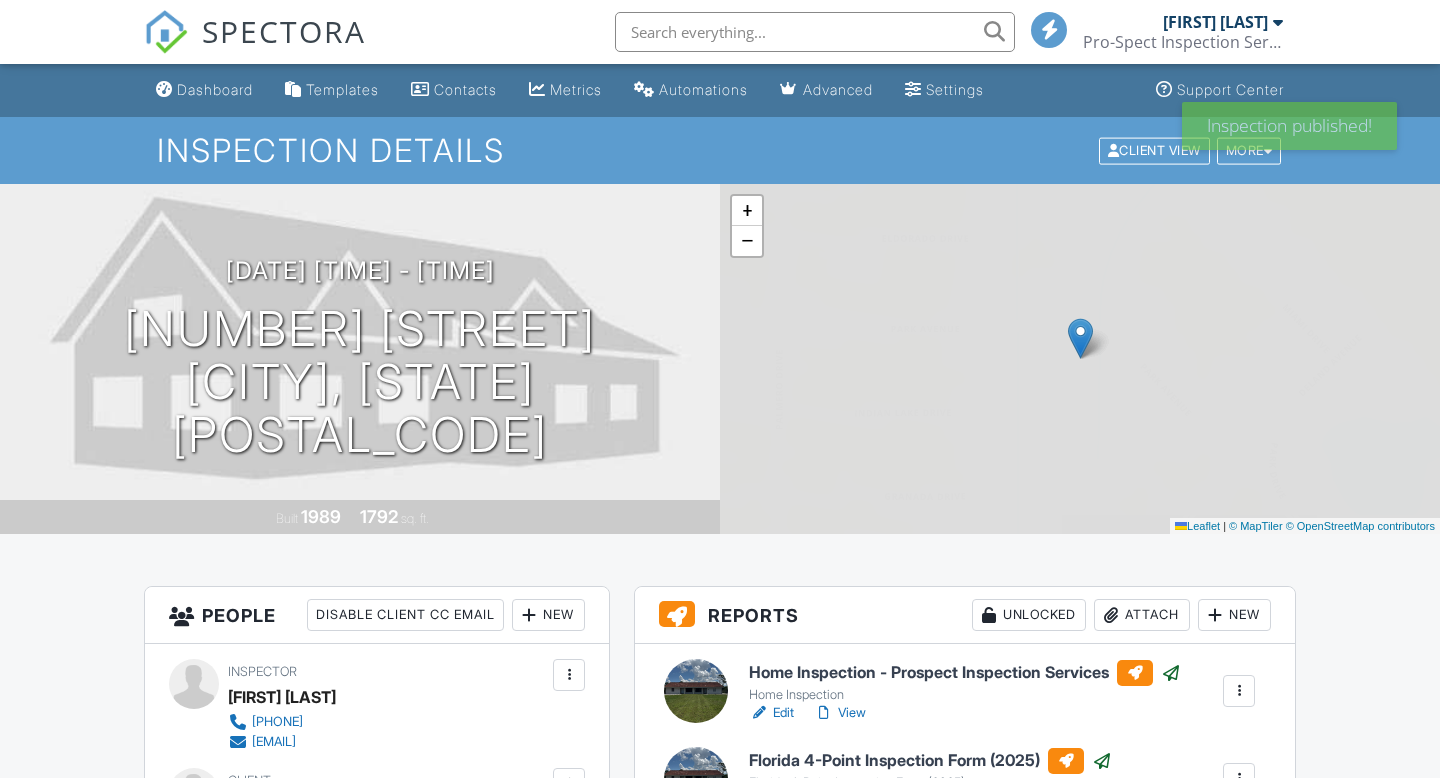 scroll, scrollTop: 0, scrollLeft: 0, axis: both 